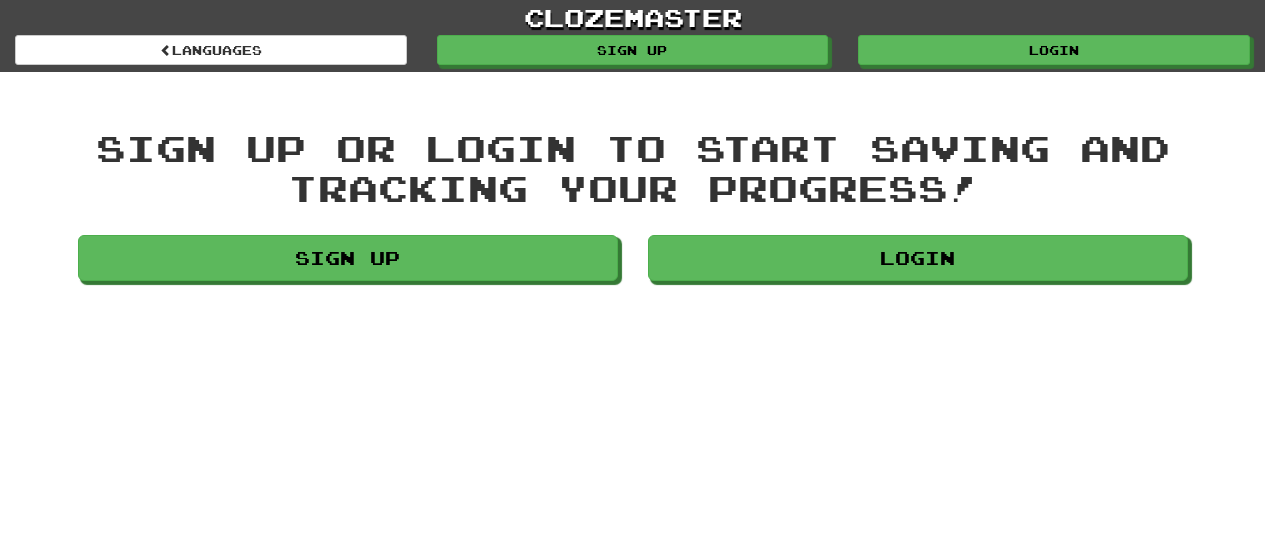 scroll, scrollTop: 0, scrollLeft: 0, axis: both 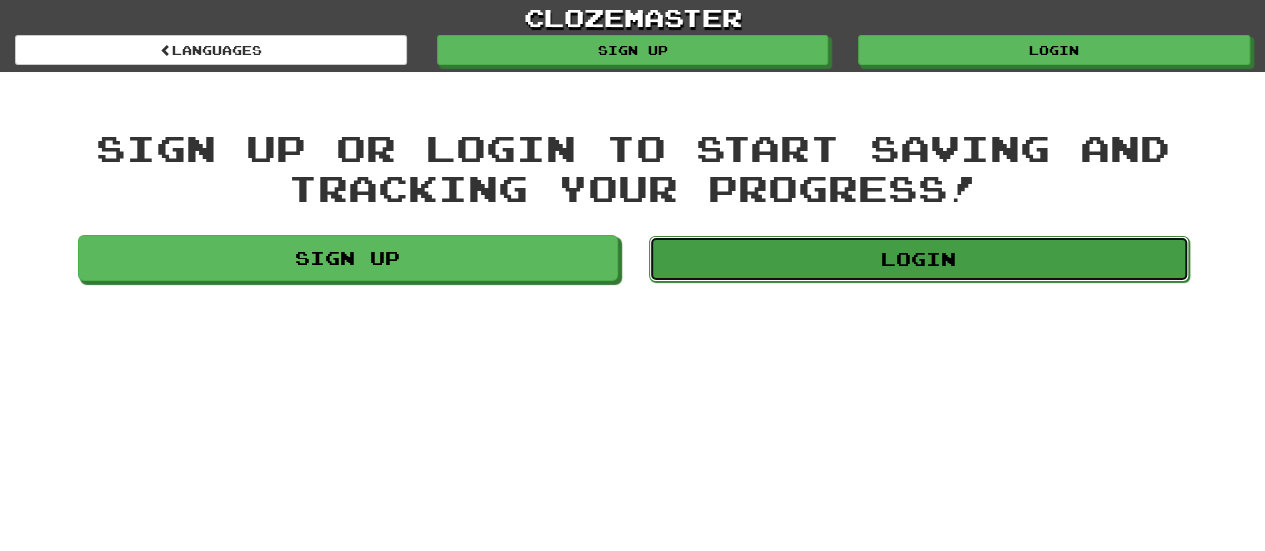 click on "Login" at bounding box center (919, 259) 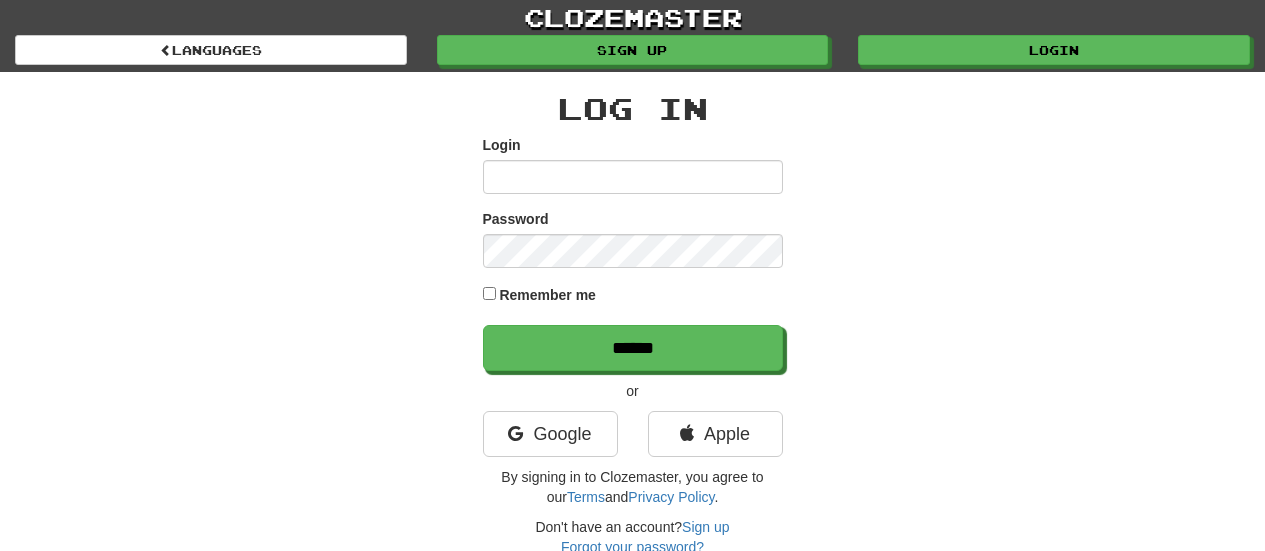 scroll, scrollTop: 0, scrollLeft: 0, axis: both 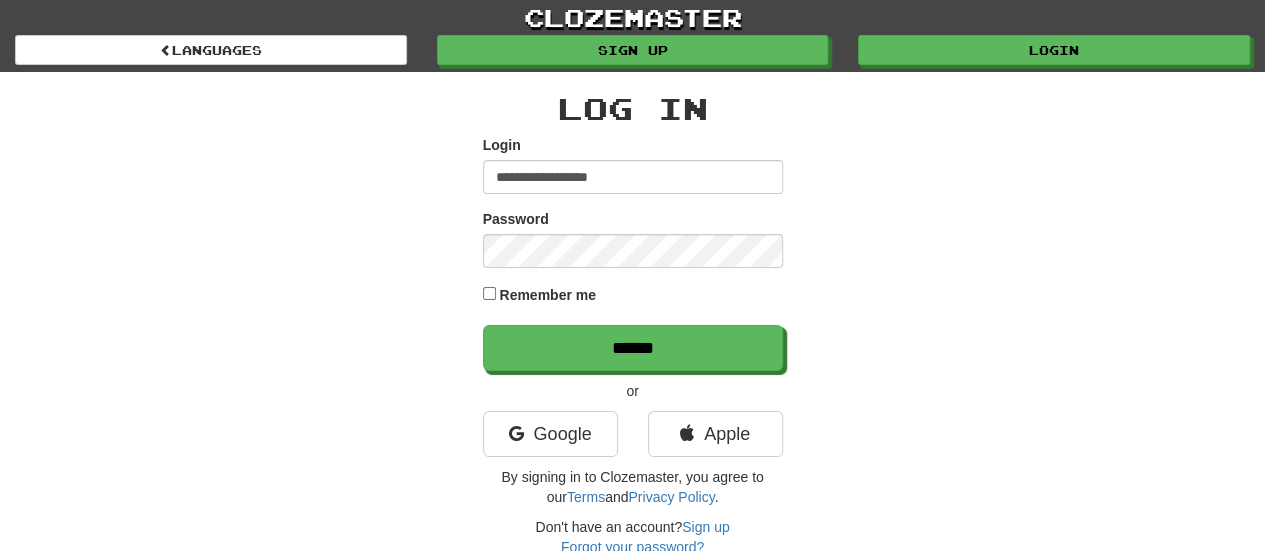 type on "**********" 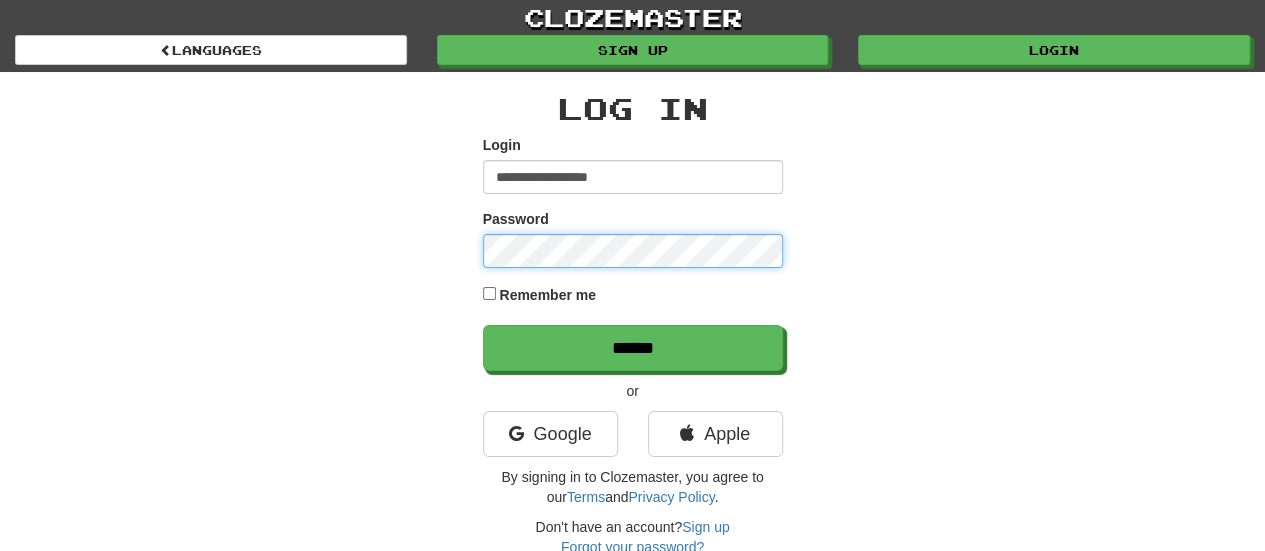 click on "**********" at bounding box center [633, 324] 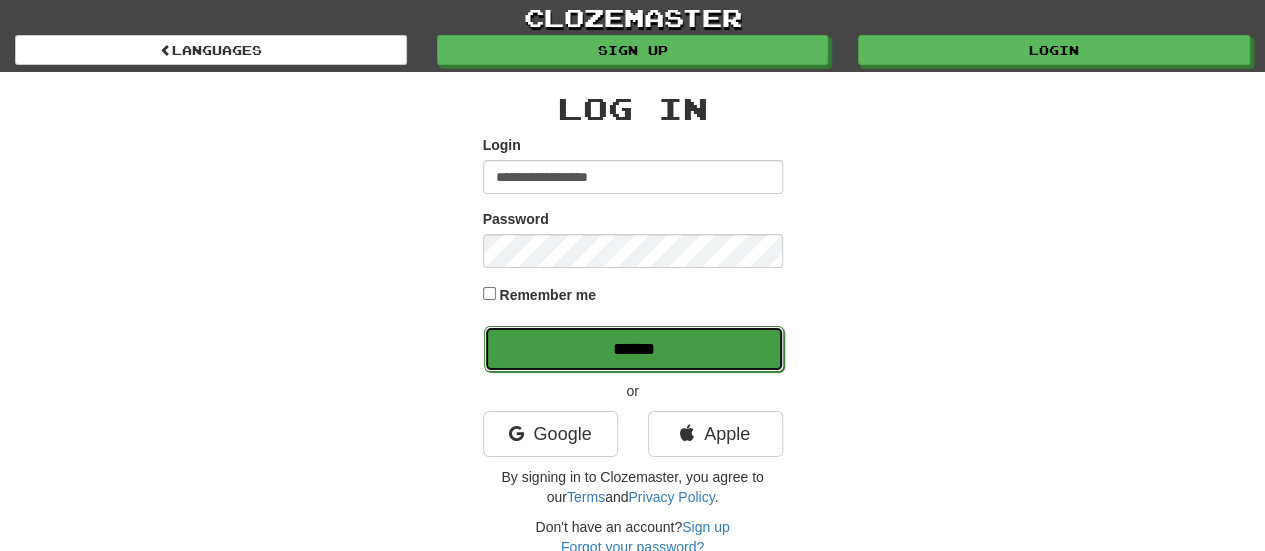 click on "******" at bounding box center (634, 349) 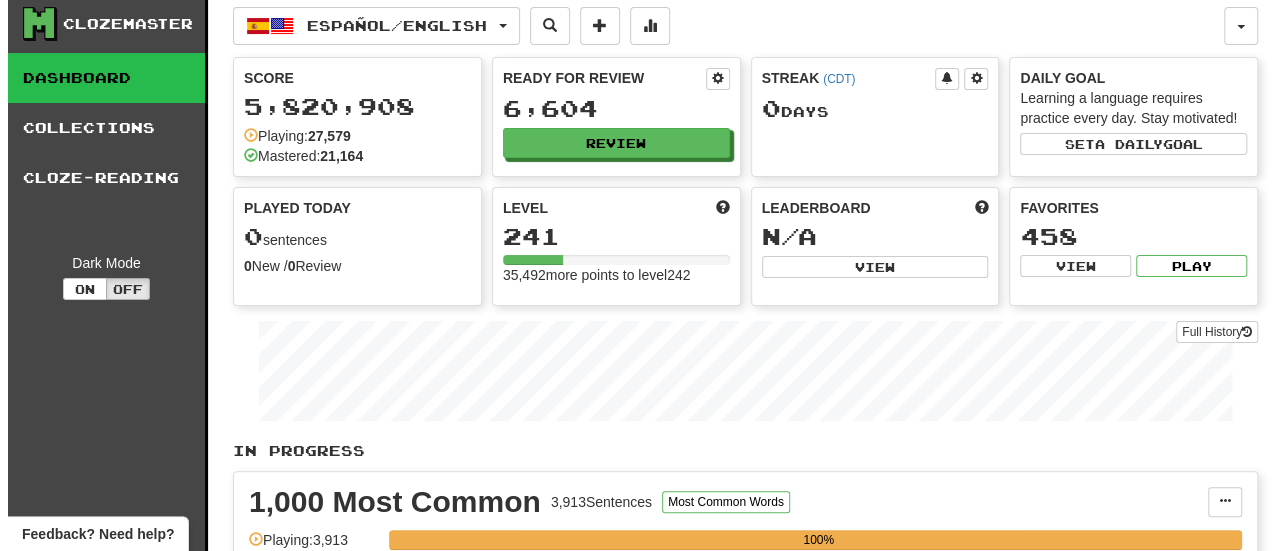 scroll, scrollTop: 0, scrollLeft: 0, axis: both 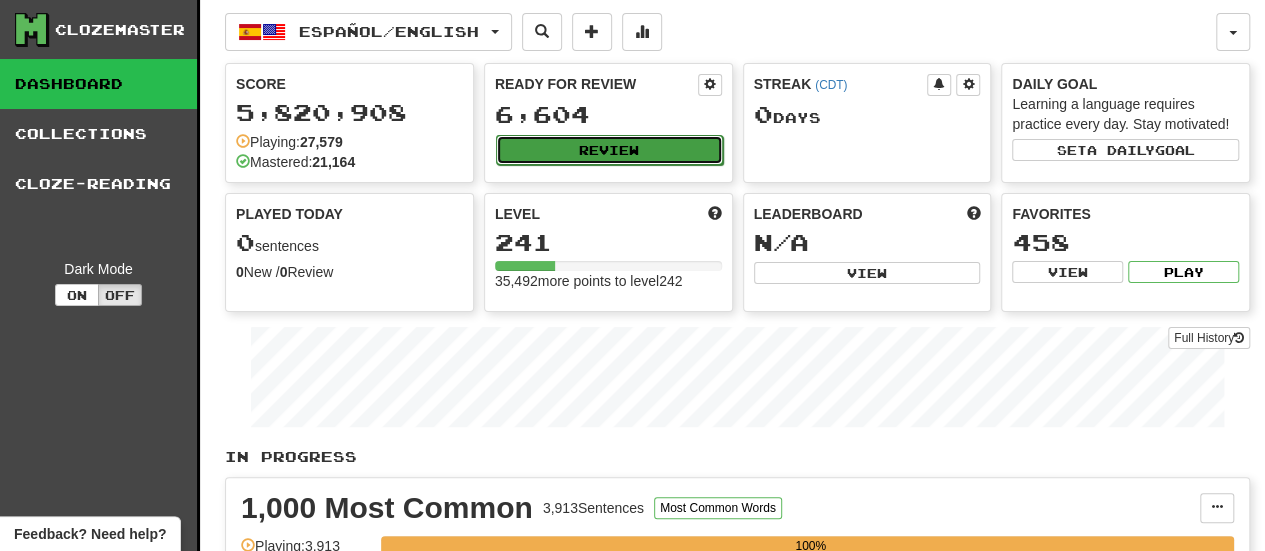 click on "Review" at bounding box center (609, 150) 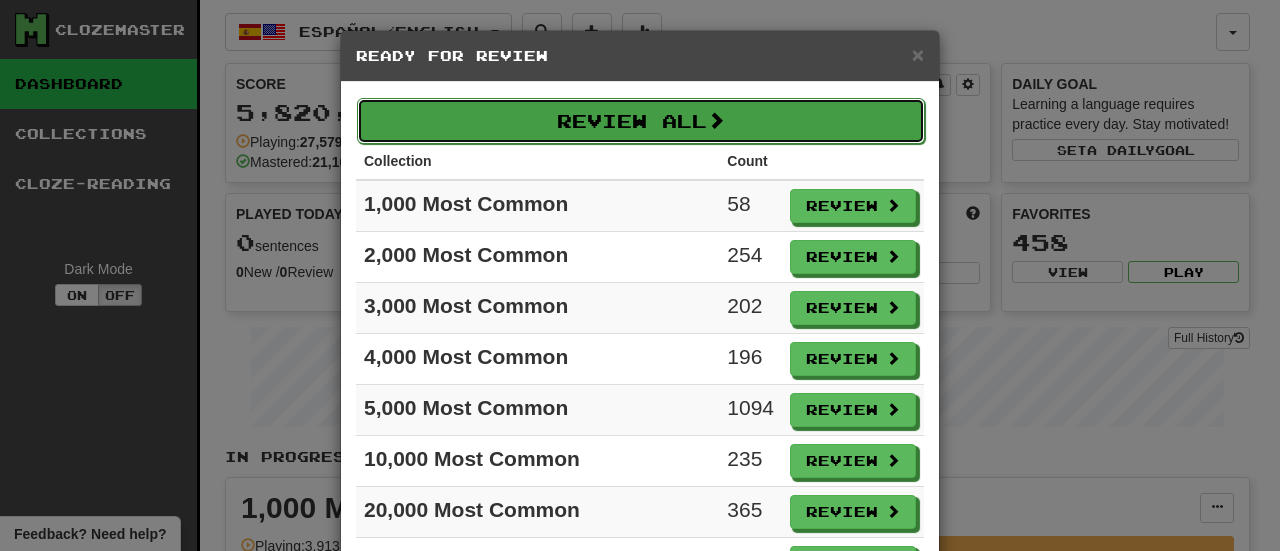 click on "Review All" at bounding box center [641, 121] 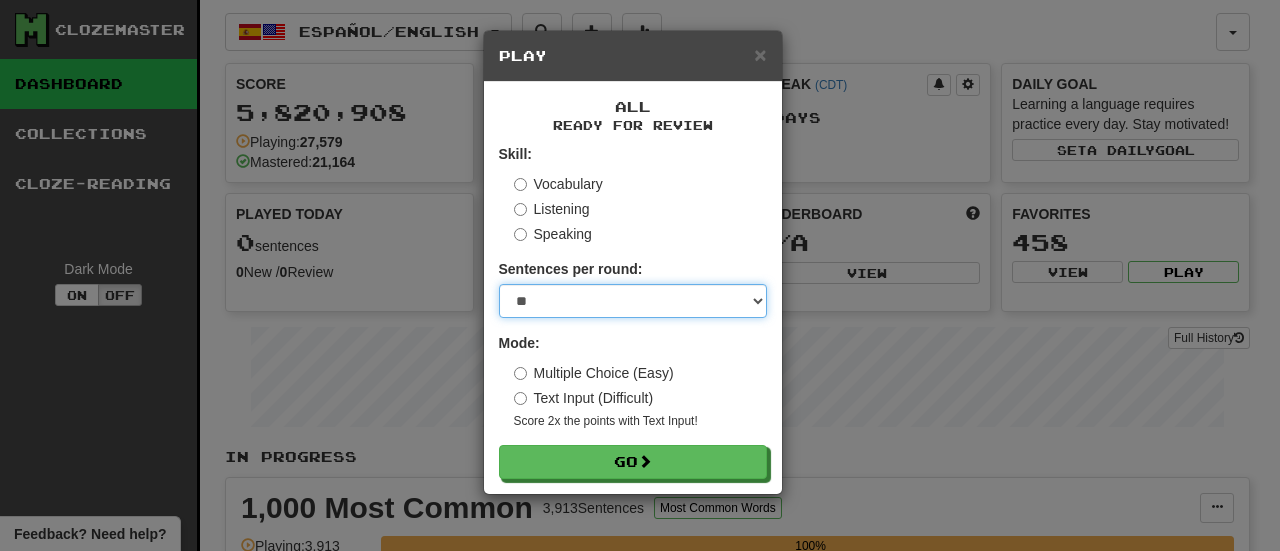 drag, startPoint x: 682, startPoint y: 297, endPoint x: 674, endPoint y: 308, distance: 13.601471 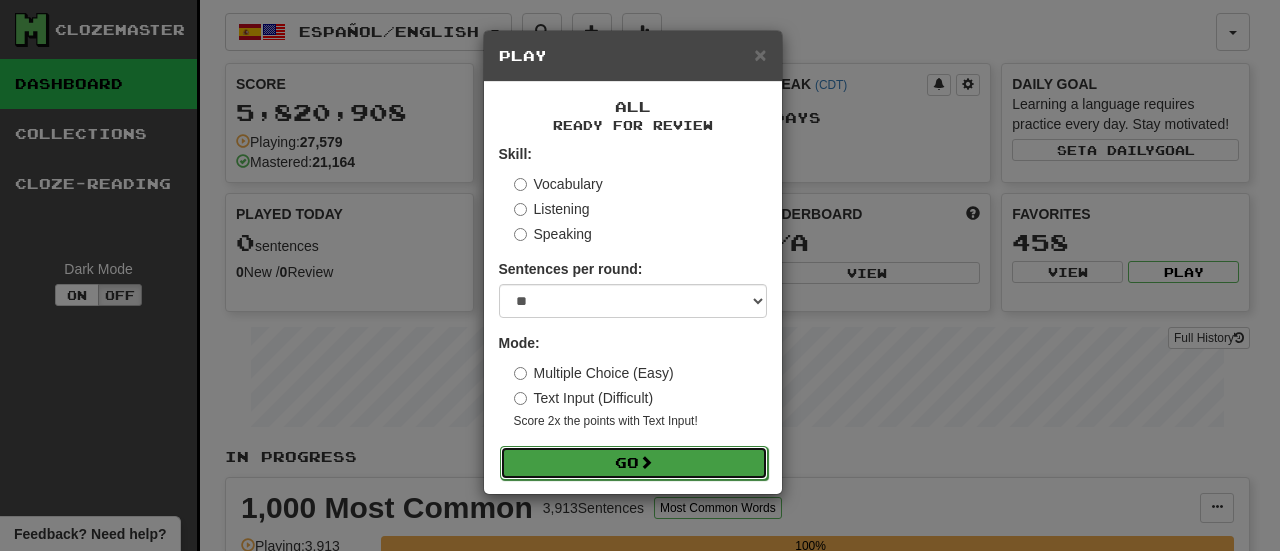 click at bounding box center (646, 462) 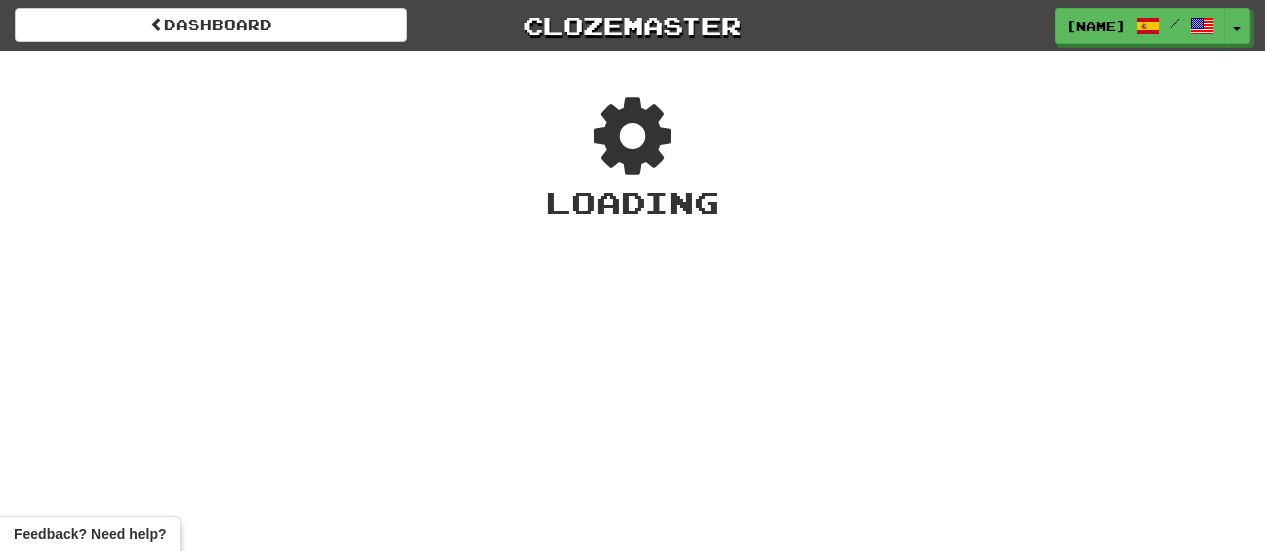scroll, scrollTop: 0, scrollLeft: 0, axis: both 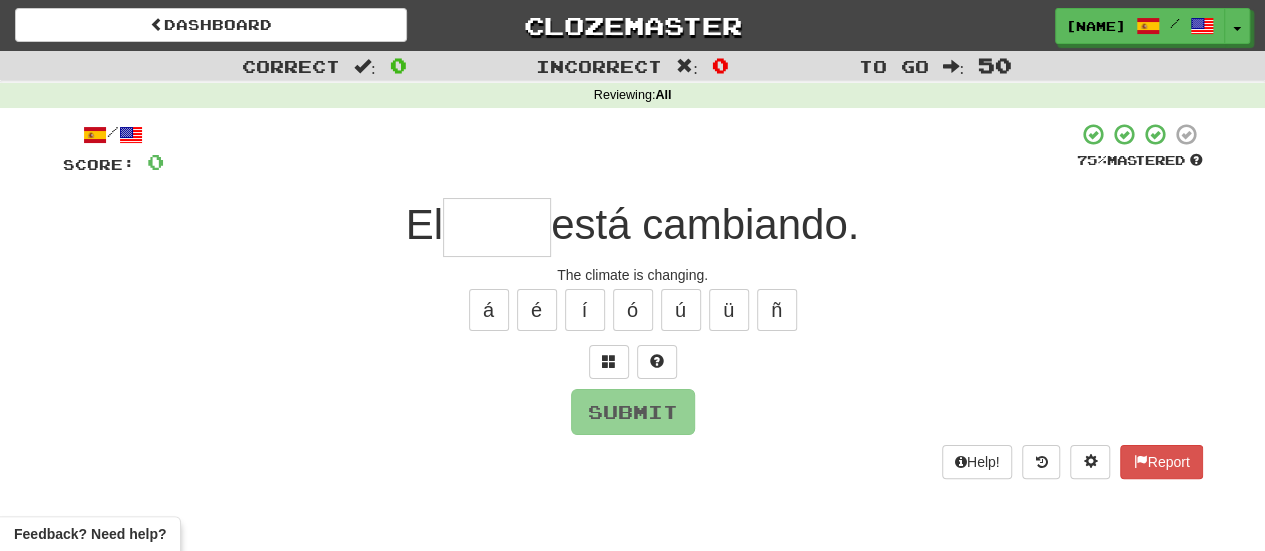 click at bounding box center (497, 227) 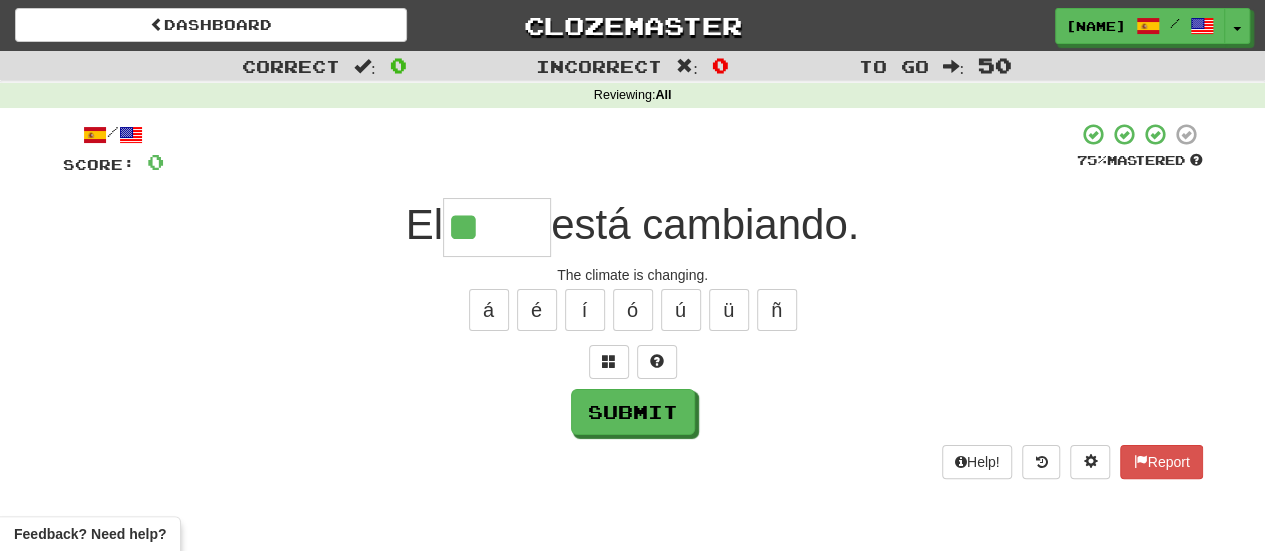 type on "*" 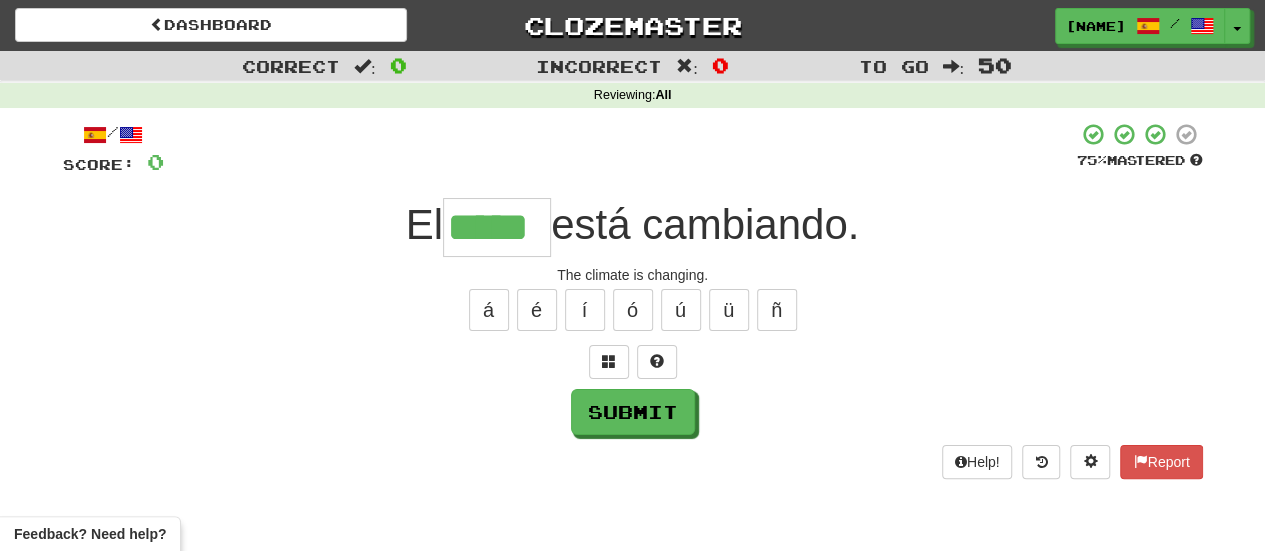 type on "*****" 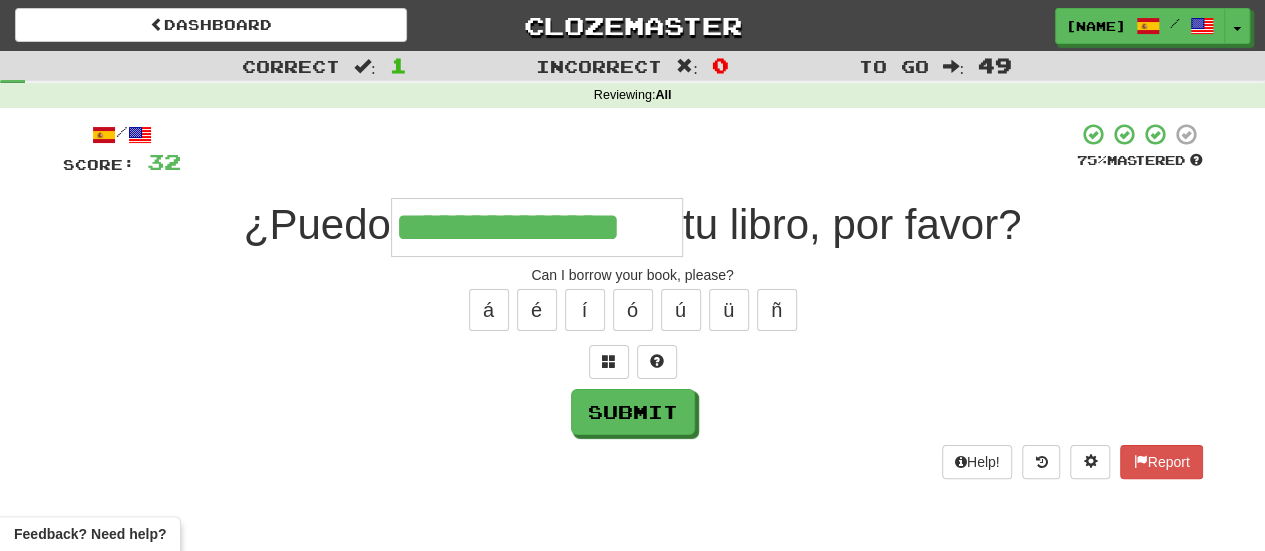 type on "**********" 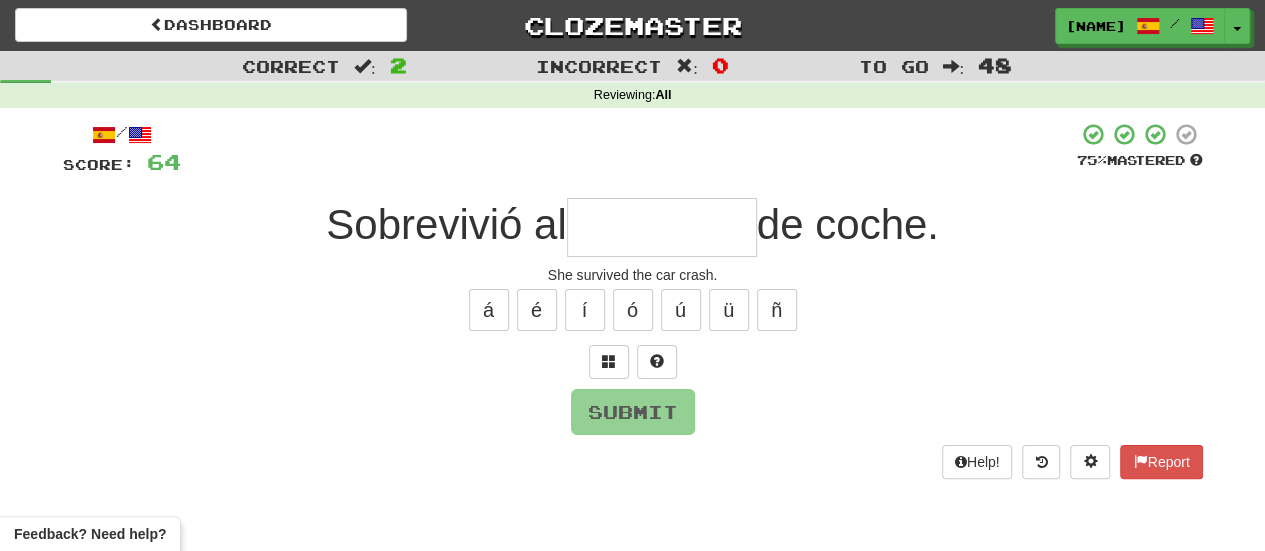 type on "*" 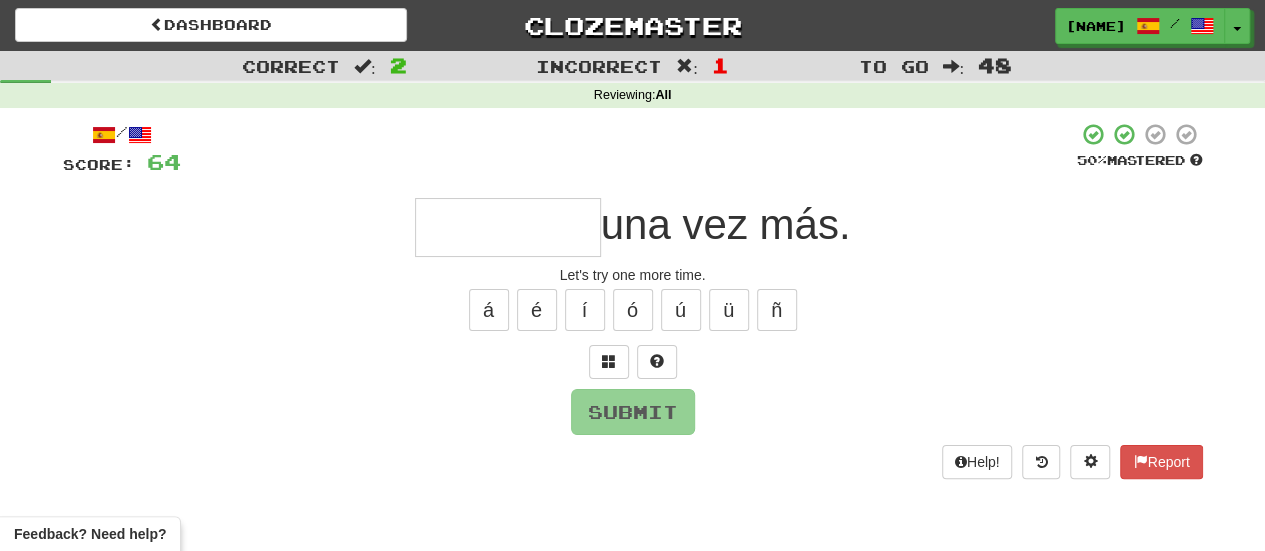 type on "*" 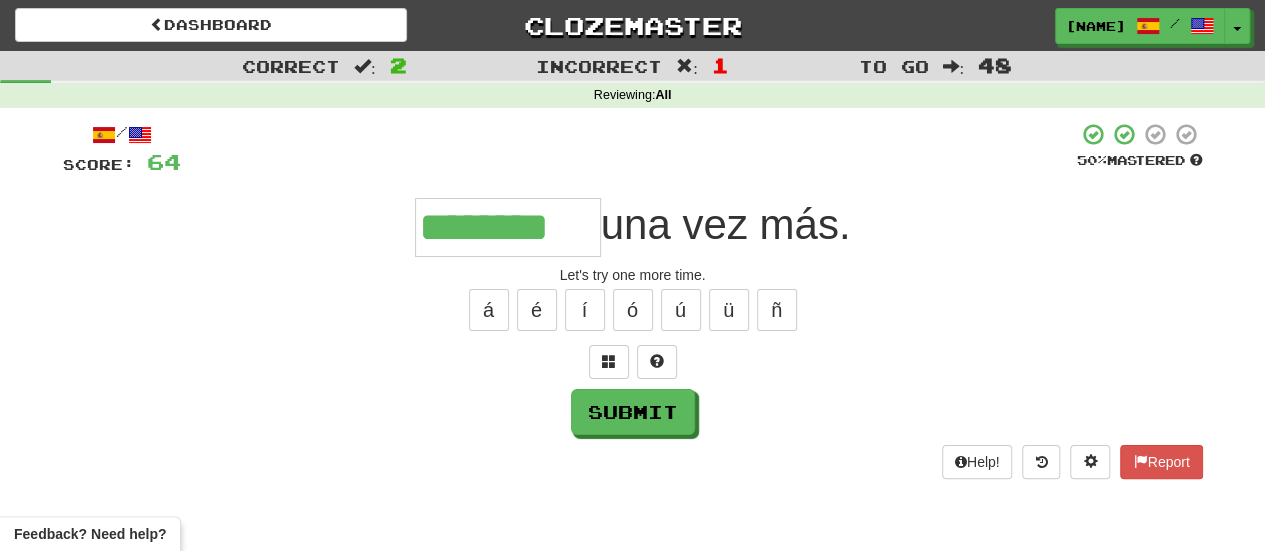 type on "********" 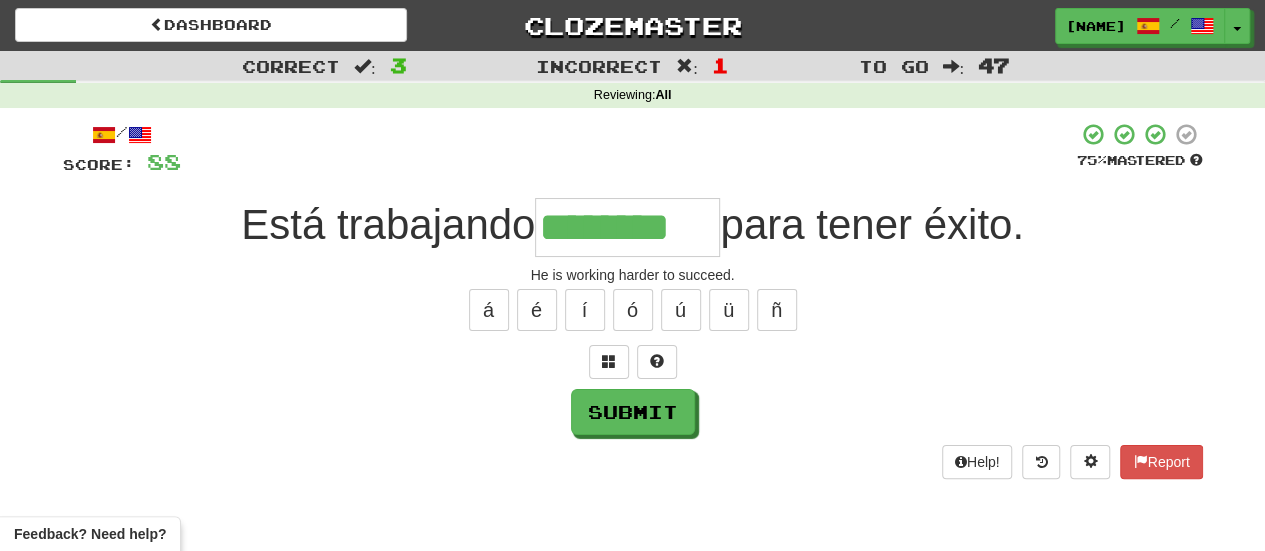 type on "********" 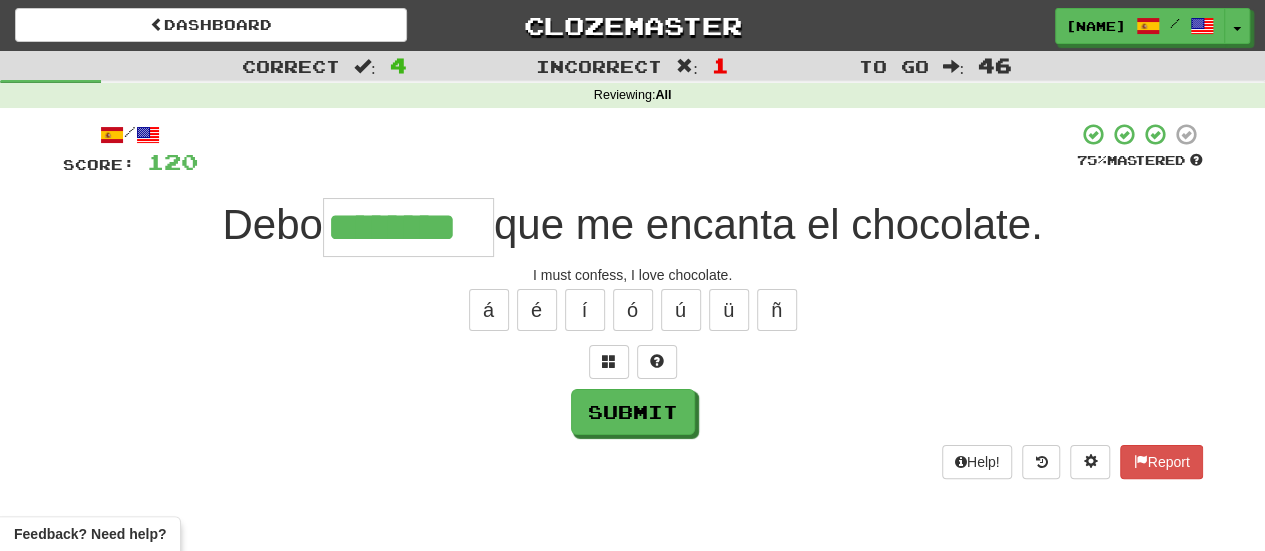 type on "********" 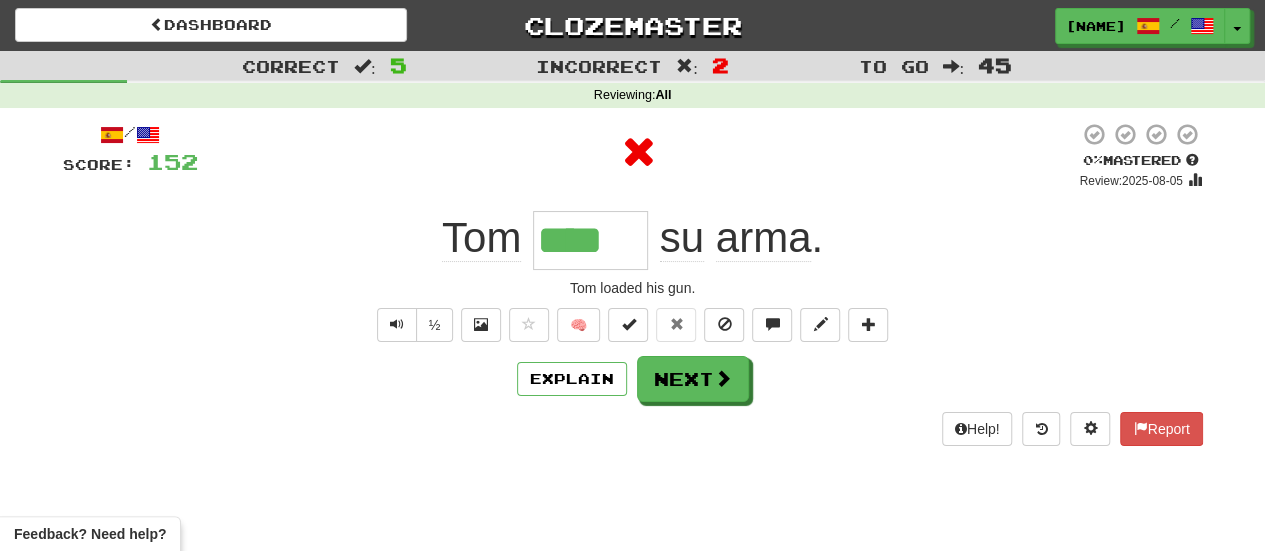 type on "*****" 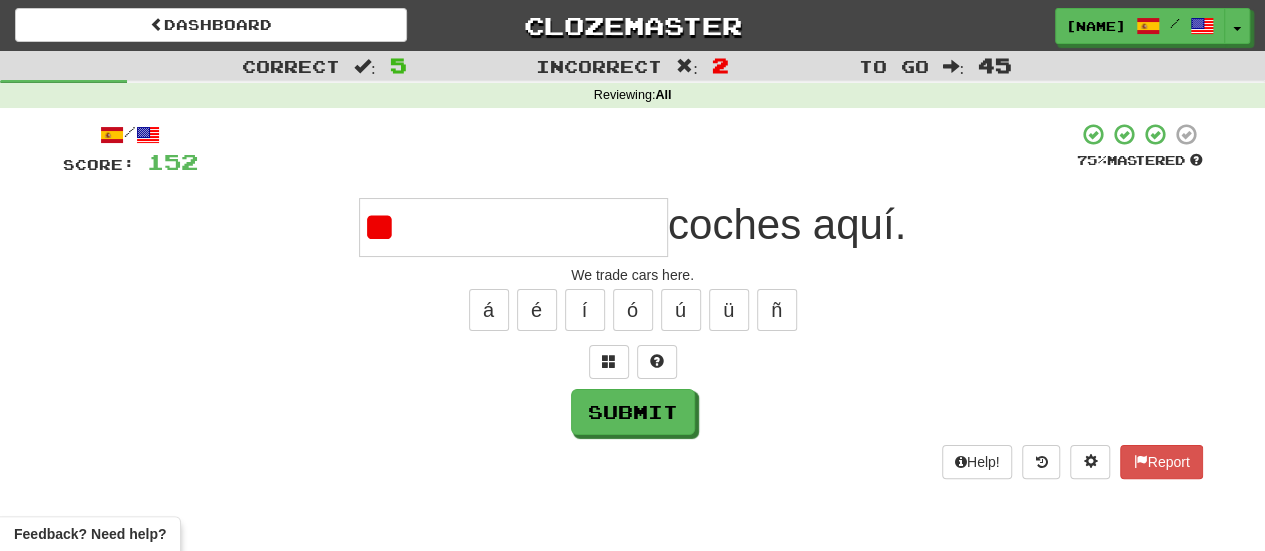 type on "**********" 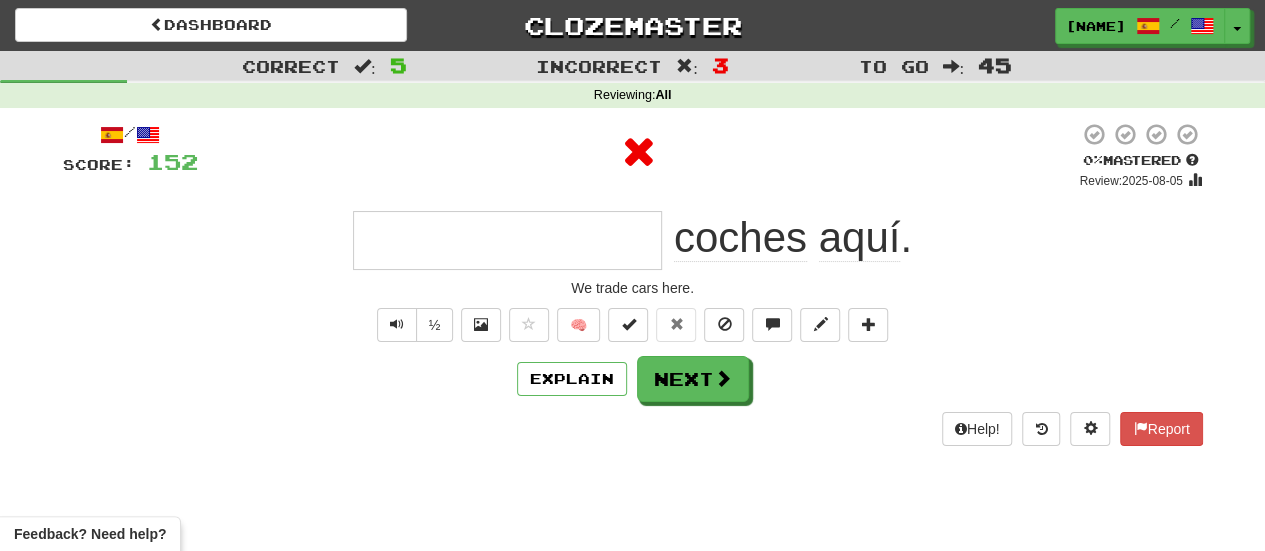 type on "*" 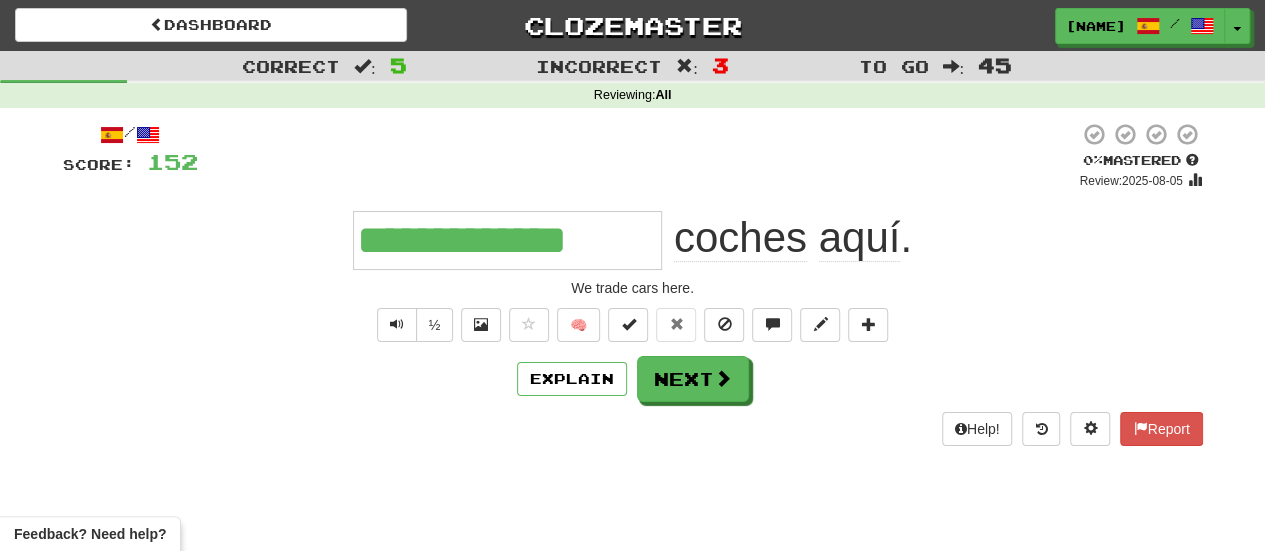 type on "**********" 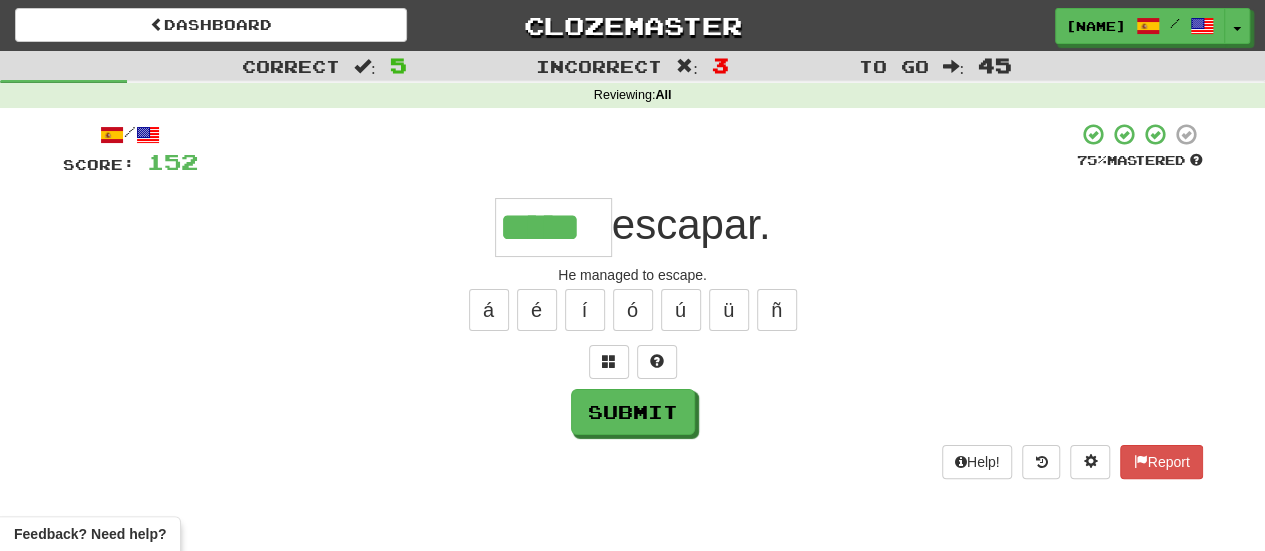 type on "*****" 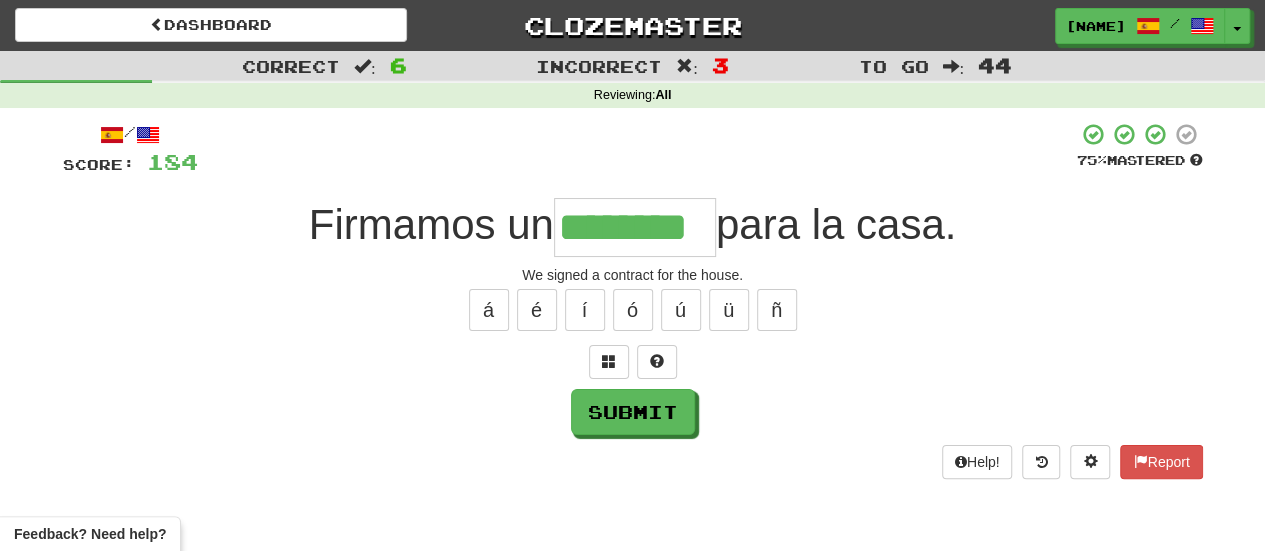 type on "********" 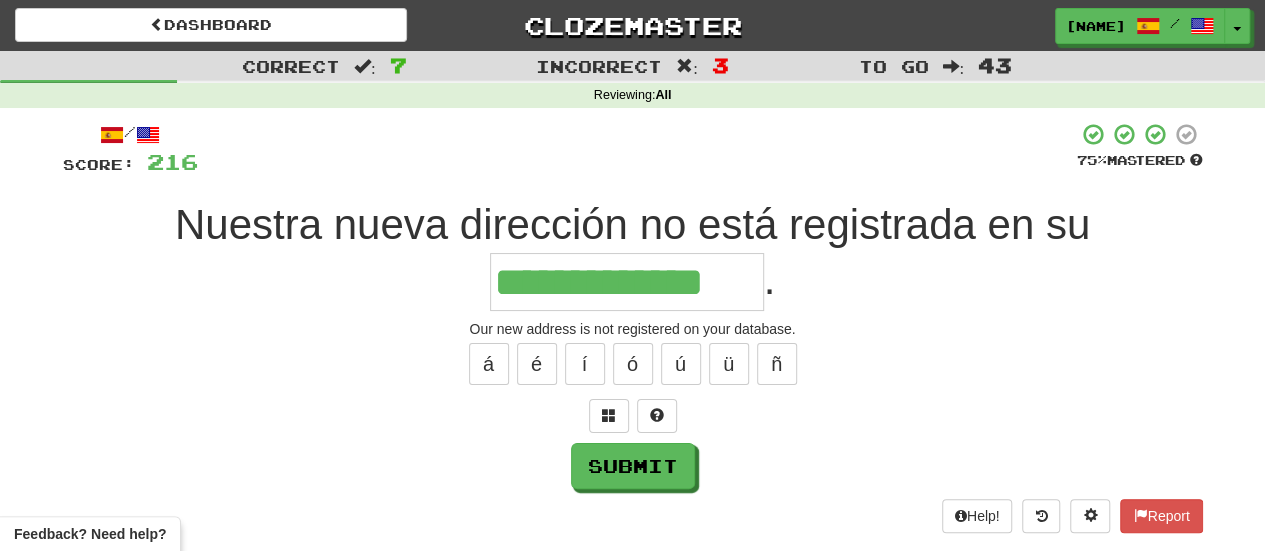 type on "**********" 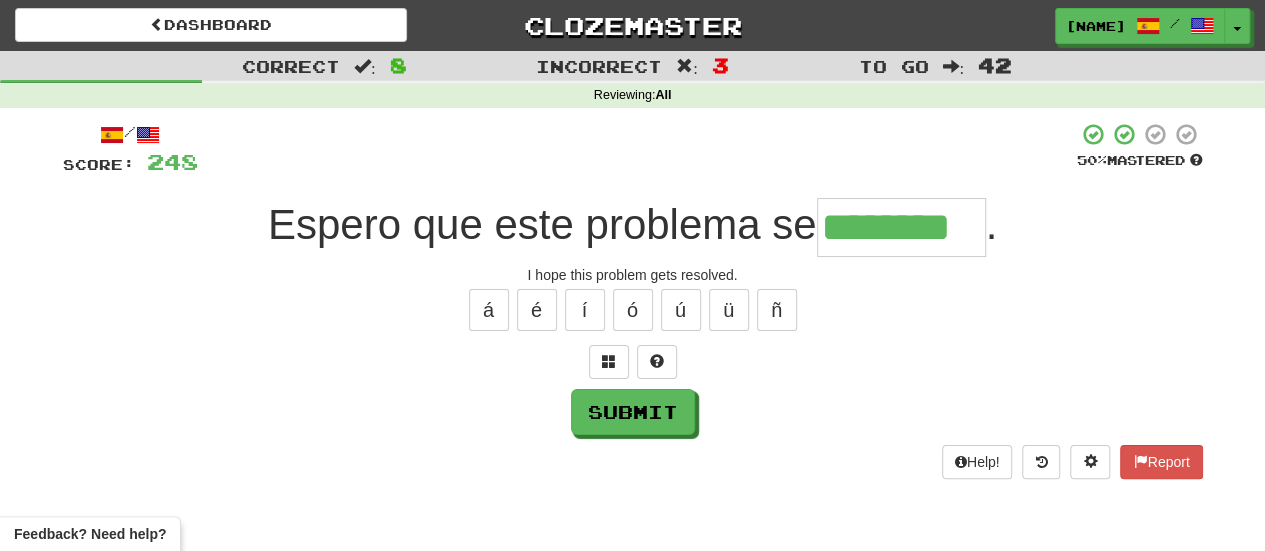 type on "********" 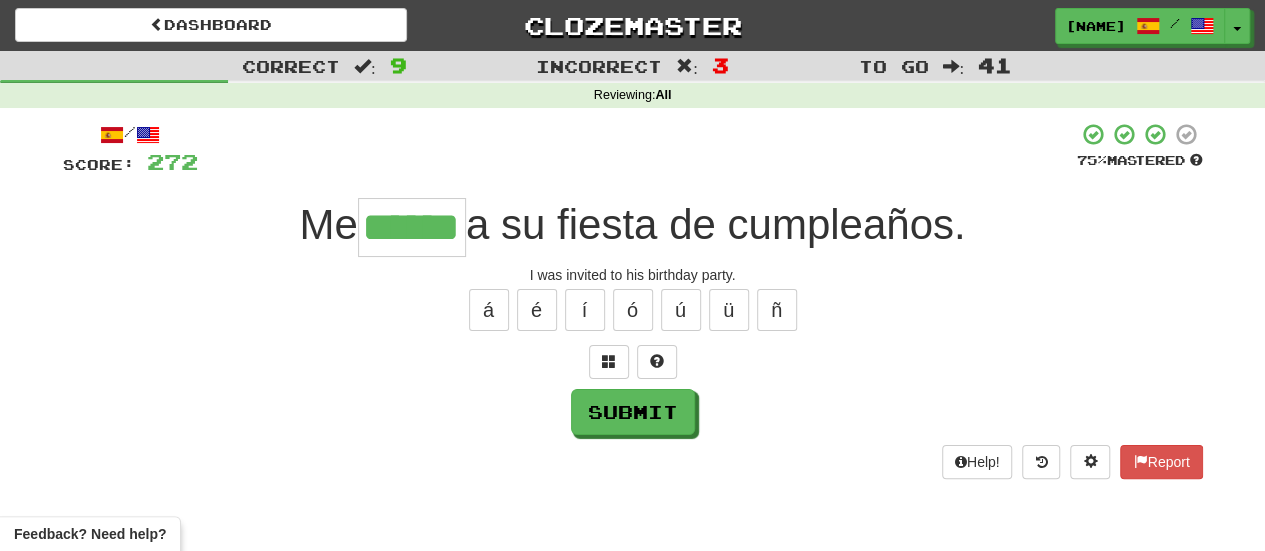 type on "******" 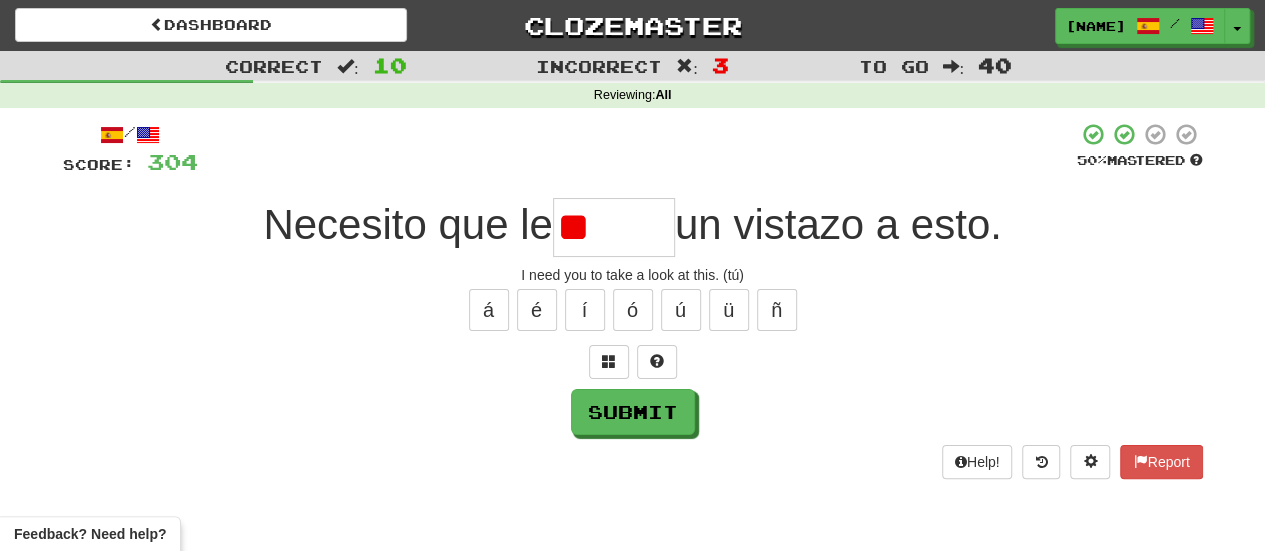 type on "***" 